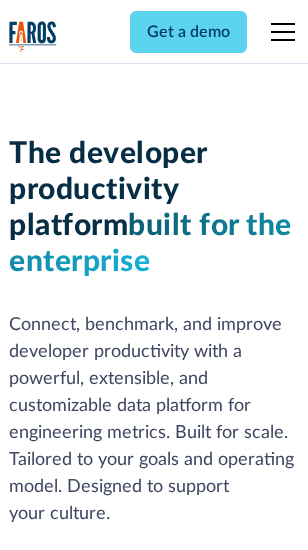 scroll, scrollTop: 0, scrollLeft: 0, axis: both 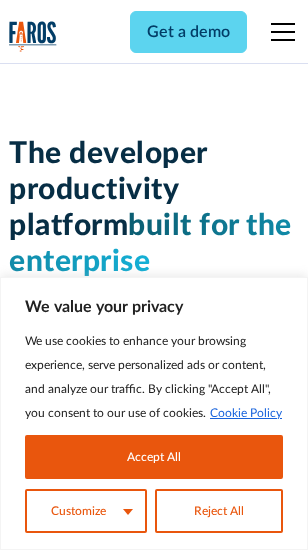 click on "Accept All" at bounding box center (154, 457) 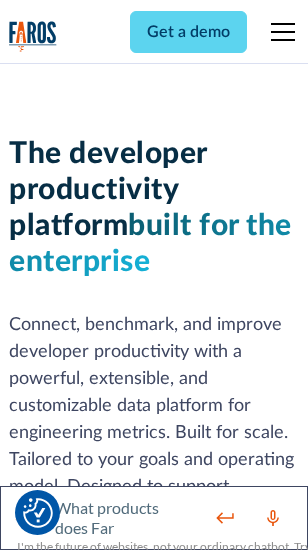 scroll, scrollTop: 301, scrollLeft: 0, axis: vertical 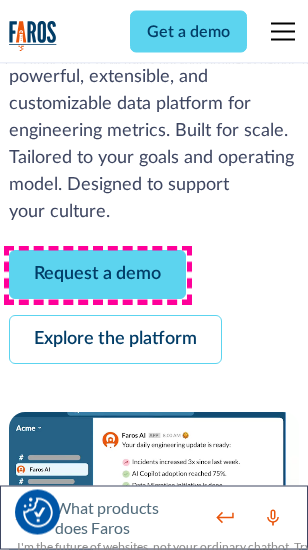 click on "Request a demo" at bounding box center (97, 275) 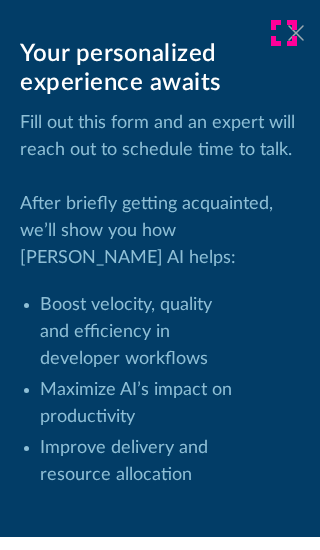 click 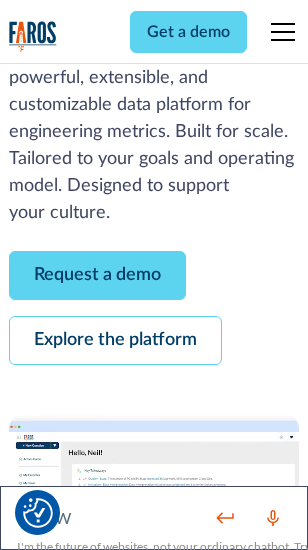 scroll, scrollTop: 366, scrollLeft: 0, axis: vertical 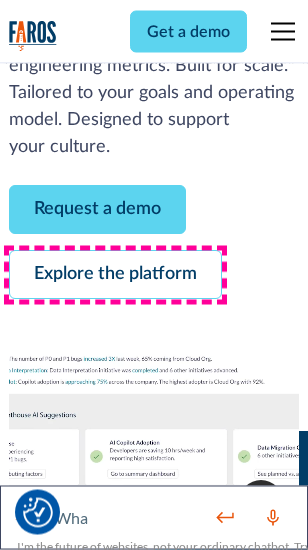 click on "Explore the platform" at bounding box center (115, 275) 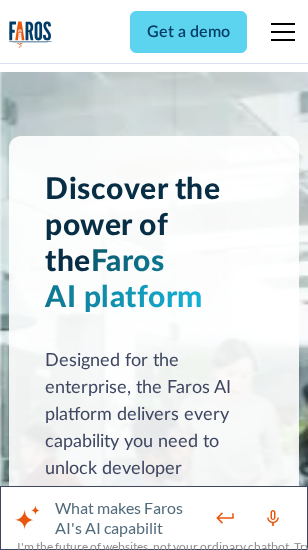 scroll, scrollTop: 15242, scrollLeft: 0, axis: vertical 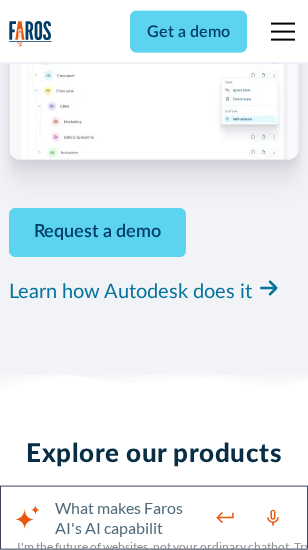 click on "Pricing" at bounding box center (33, 2512) 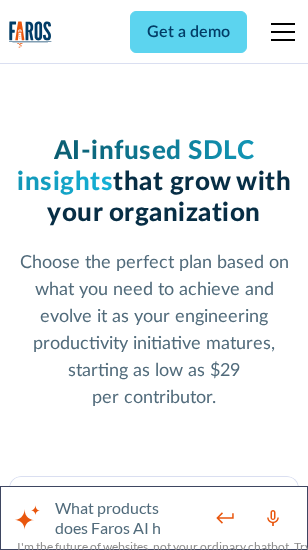scroll, scrollTop: 3178, scrollLeft: 0, axis: vertical 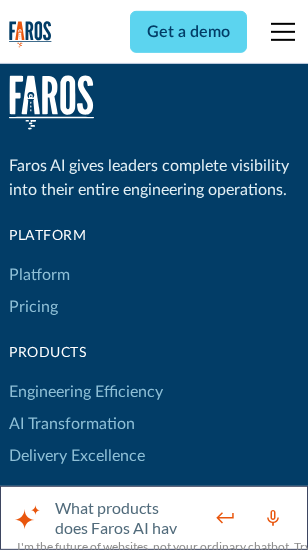 click on "Platform" at bounding box center (39, 275) 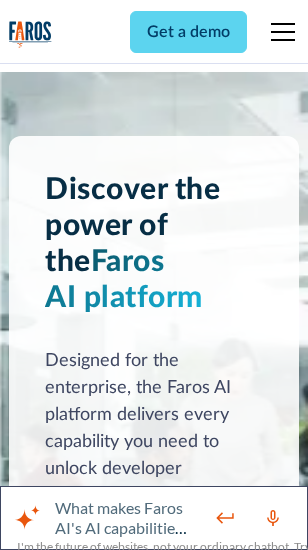 scroll, scrollTop: 15884, scrollLeft: 0, axis: vertical 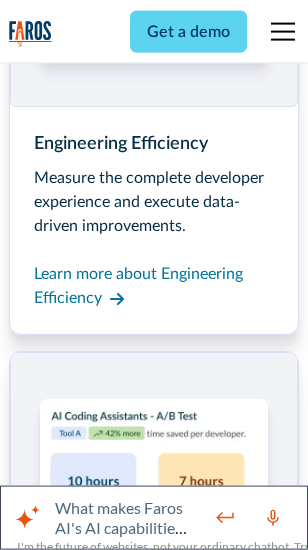 click on "Coding Assistant Impact" at bounding box center (94, 2481) 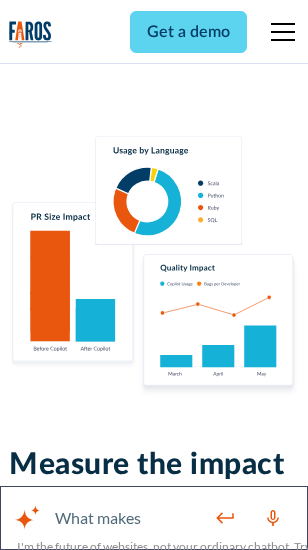 scroll, scrollTop: 12710, scrollLeft: 0, axis: vertical 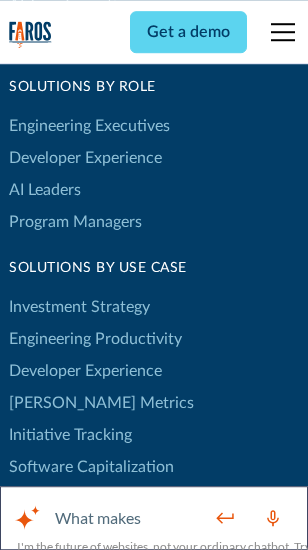click on "[PERSON_NAME] Metrics" at bounding box center (101, 403) 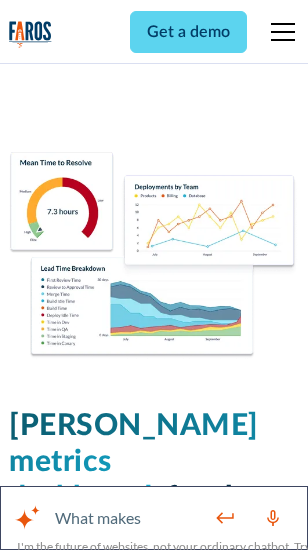 scroll, scrollTop: 9824, scrollLeft: 0, axis: vertical 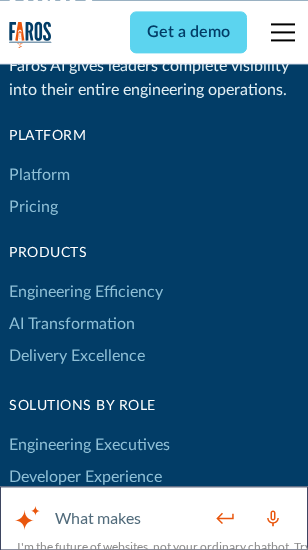 click on "Blog" at bounding box center [24, 939] 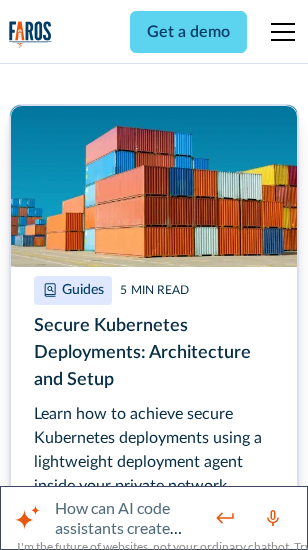 scroll, scrollTop: 8933, scrollLeft: 0, axis: vertical 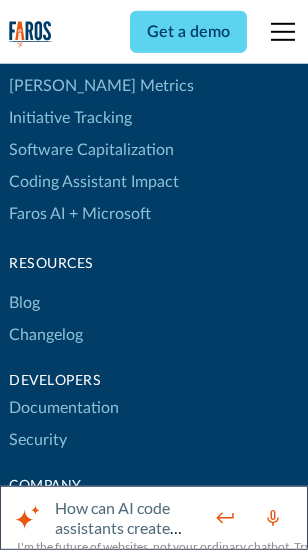 click on "Changelog" at bounding box center [46, 335] 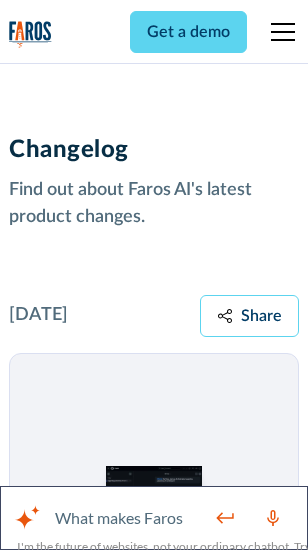 scroll, scrollTop: 24124, scrollLeft: 0, axis: vertical 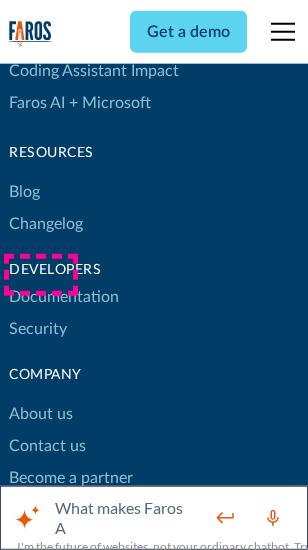 click on "About us" at bounding box center [41, 414] 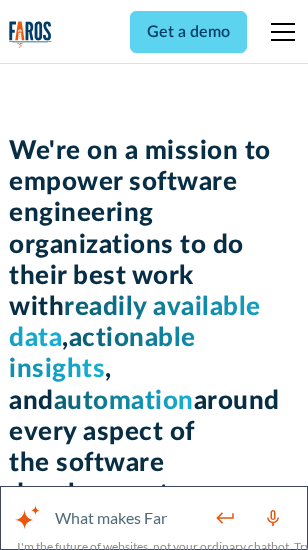 scroll, scrollTop: 6924, scrollLeft: 0, axis: vertical 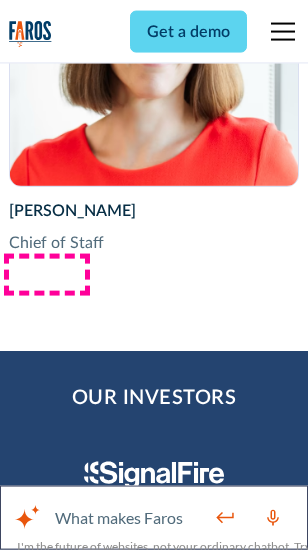 click on "Contact us" at bounding box center (47, 2782) 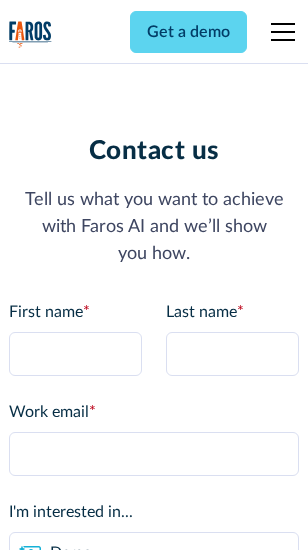 scroll, scrollTop: 0, scrollLeft: 0, axis: both 